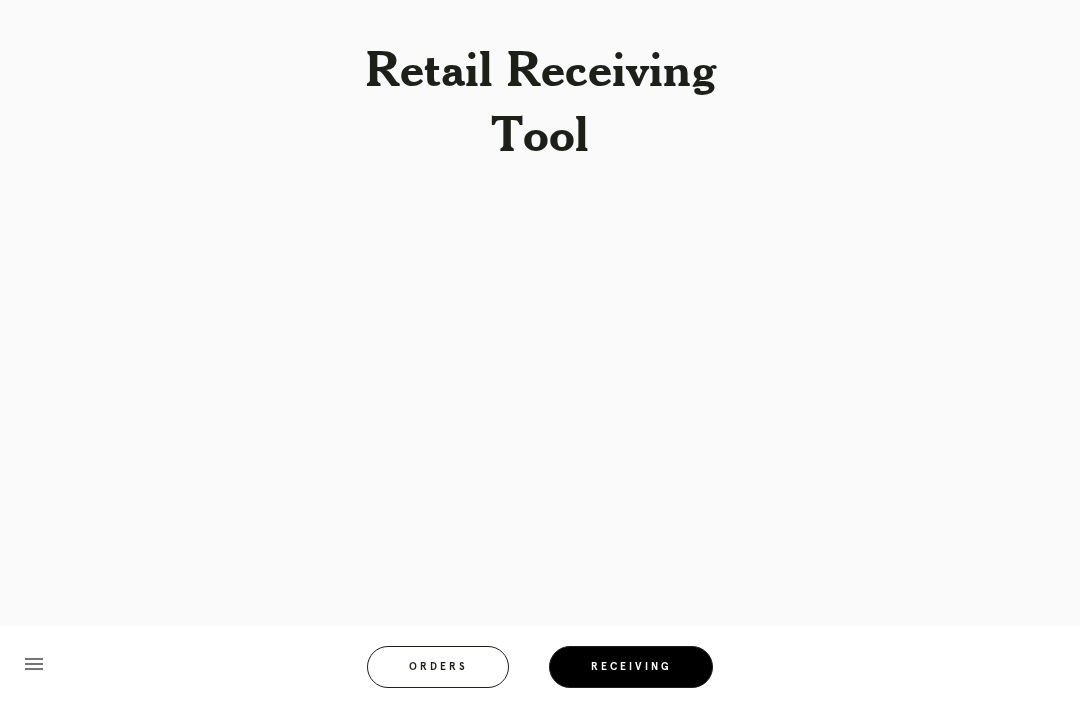 scroll, scrollTop: 0, scrollLeft: 0, axis: both 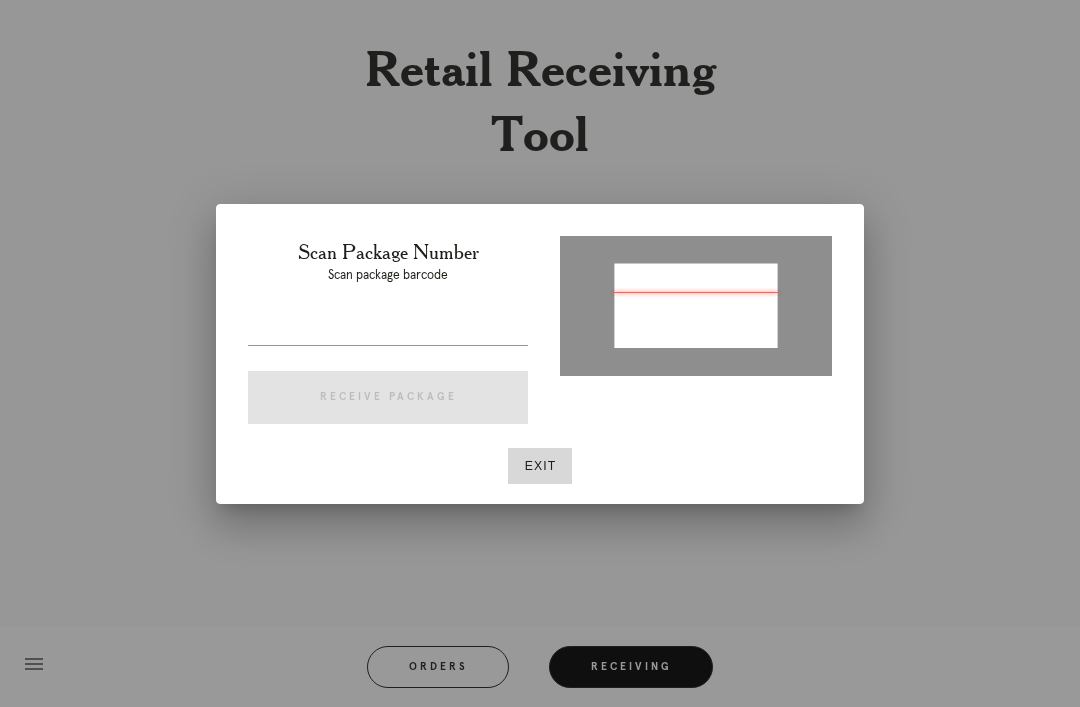 click at bounding box center [388, 329] 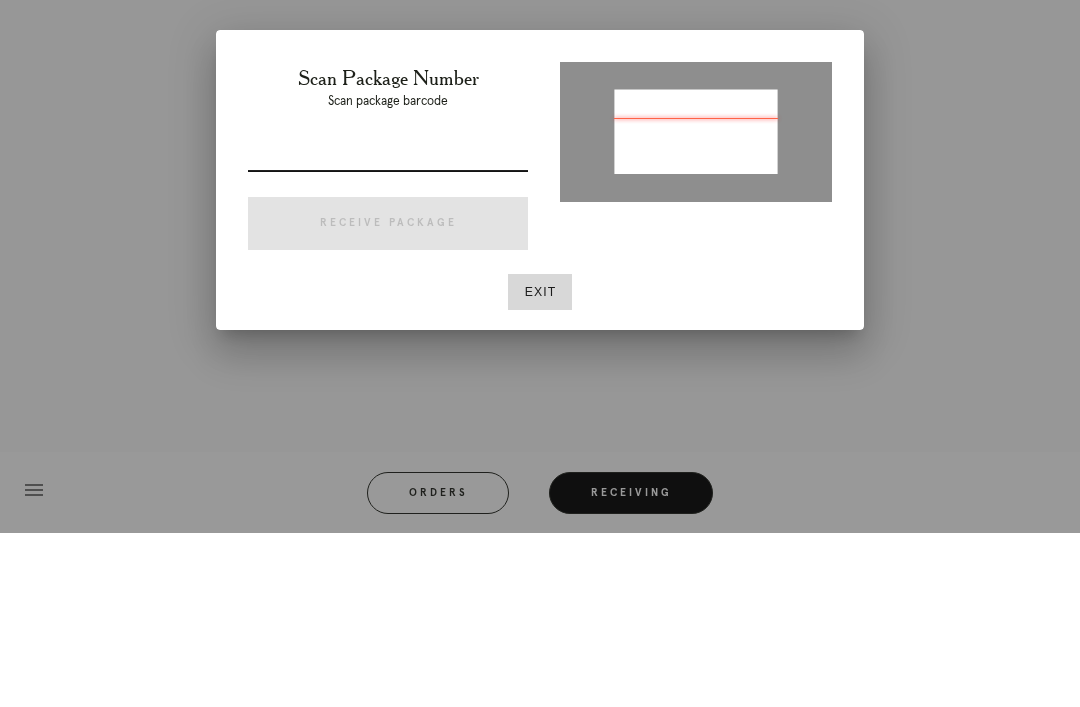 click at bounding box center [388, 329] 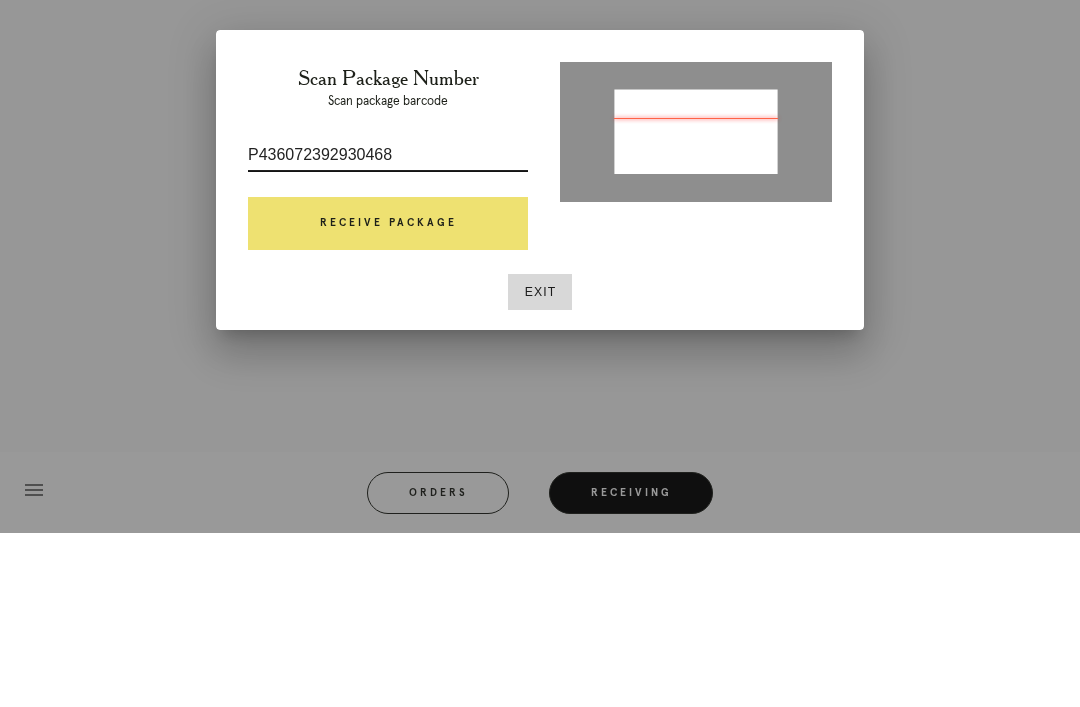type on "P436072392930468" 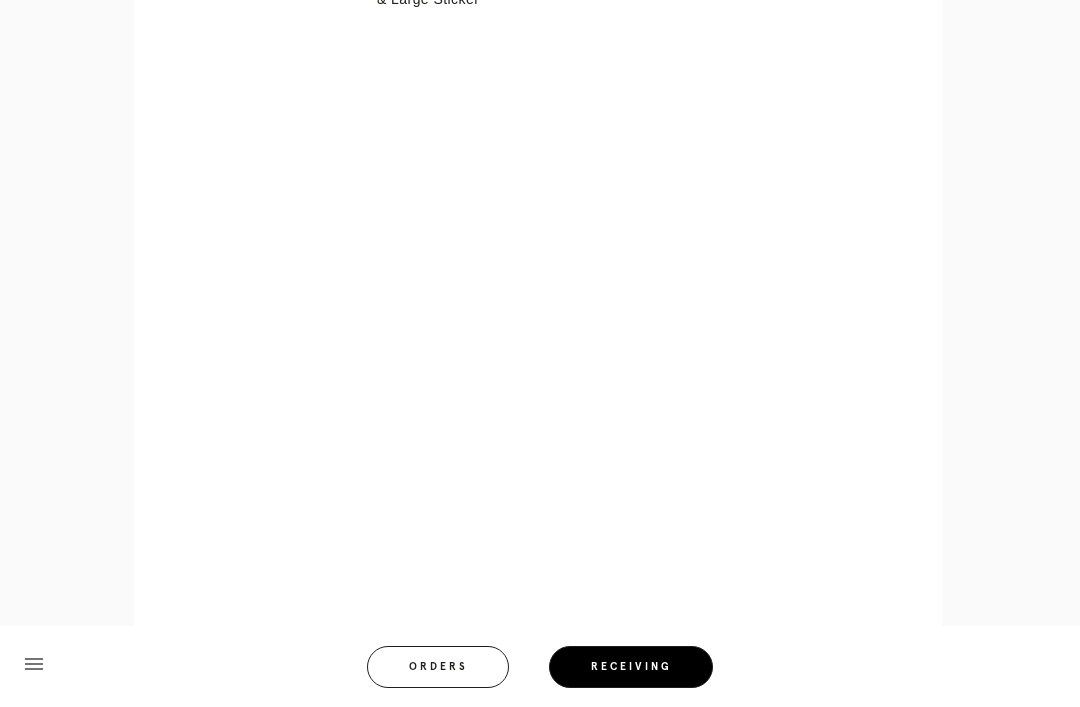 scroll, scrollTop: 1470, scrollLeft: 0, axis: vertical 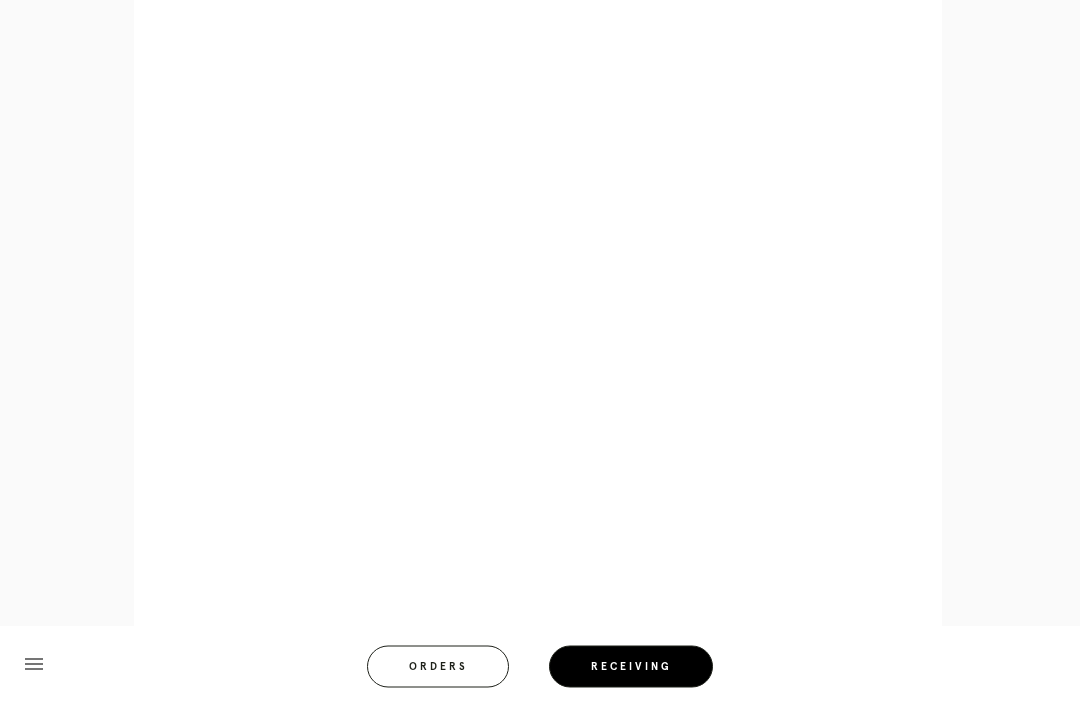 click on "menu
Orders
Receiving
Logged in as:   chloe.holliday@framebridge.com   Myers Park
Logout" at bounding box center (540, 673) 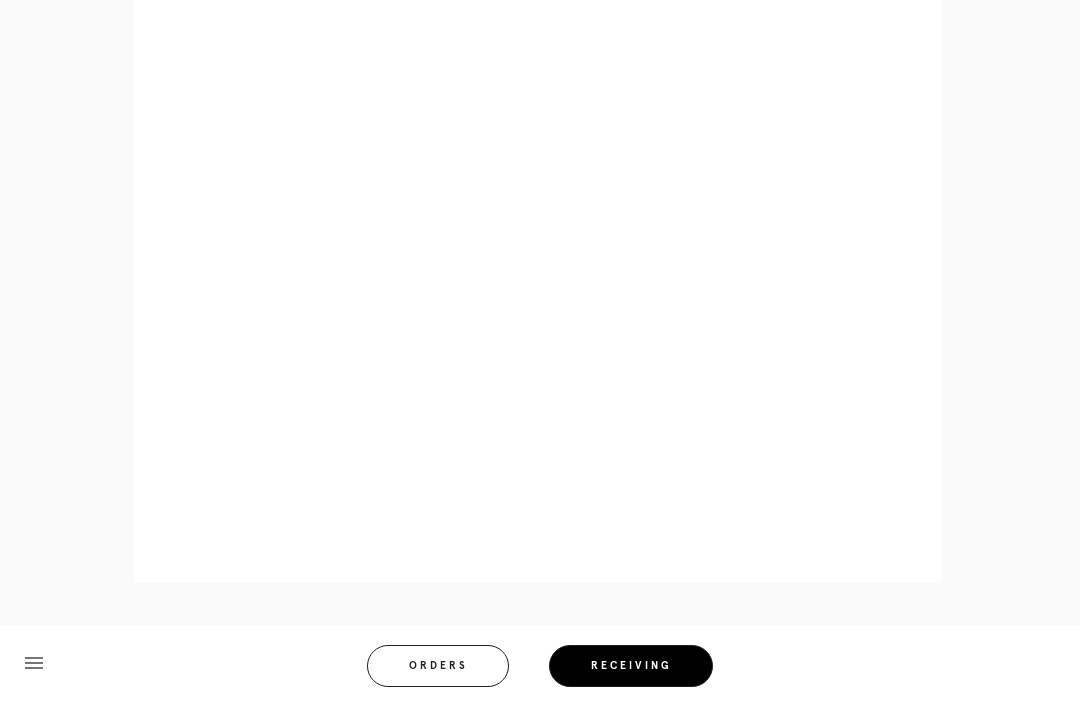 scroll, scrollTop: 1446, scrollLeft: 0, axis: vertical 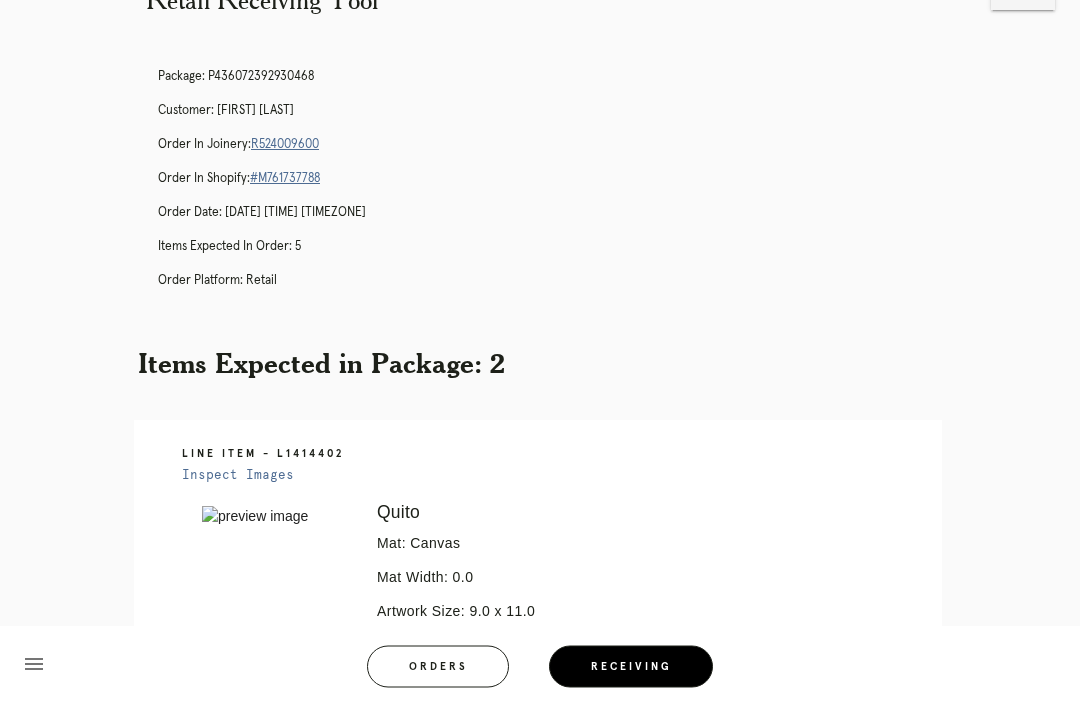 click on "R524009600" at bounding box center [285, 145] 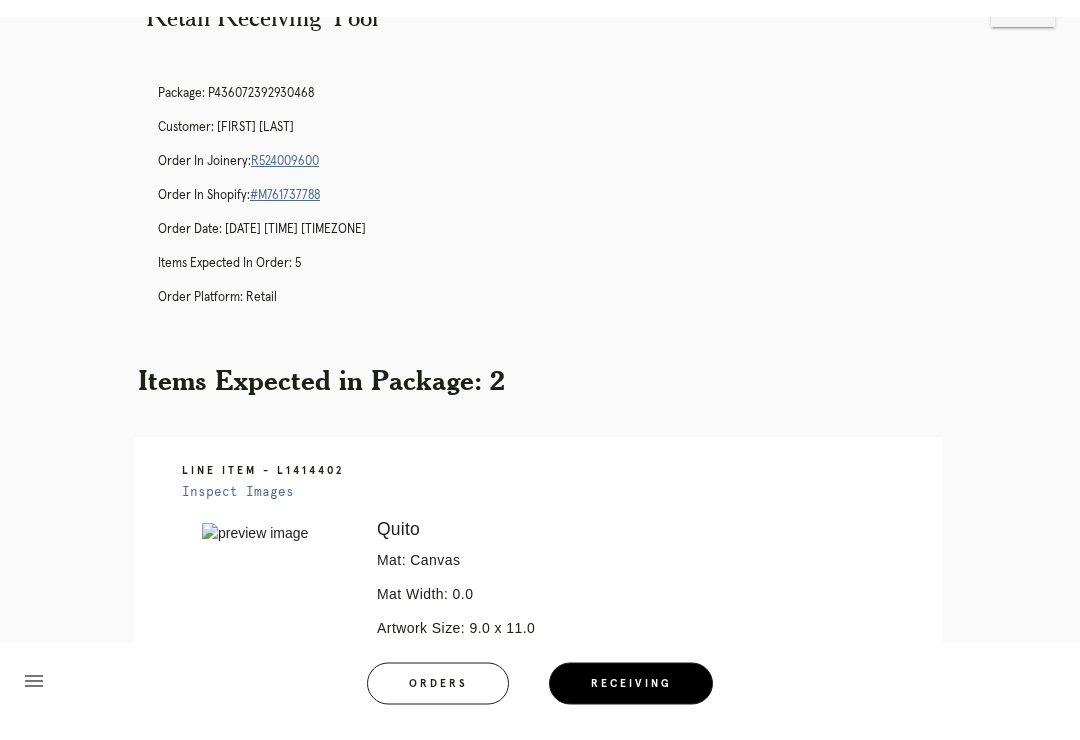 scroll, scrollTop: 65, scrollLeft: 0, axis: vertical 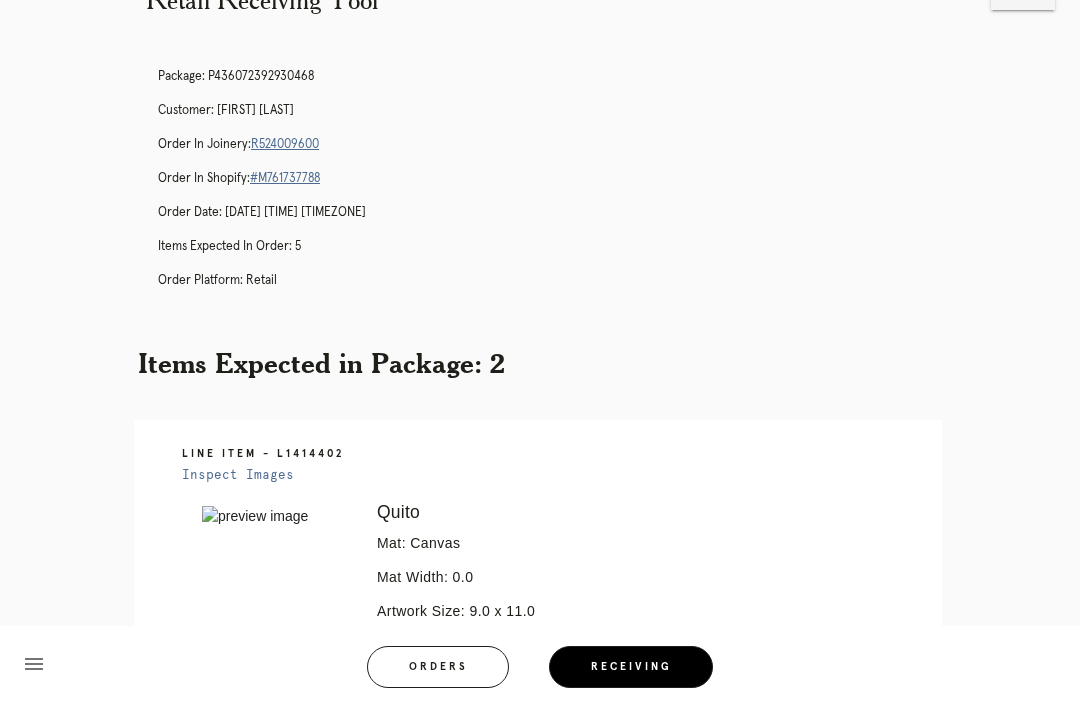 click on "R524009600" at bounding box center [285, 144] 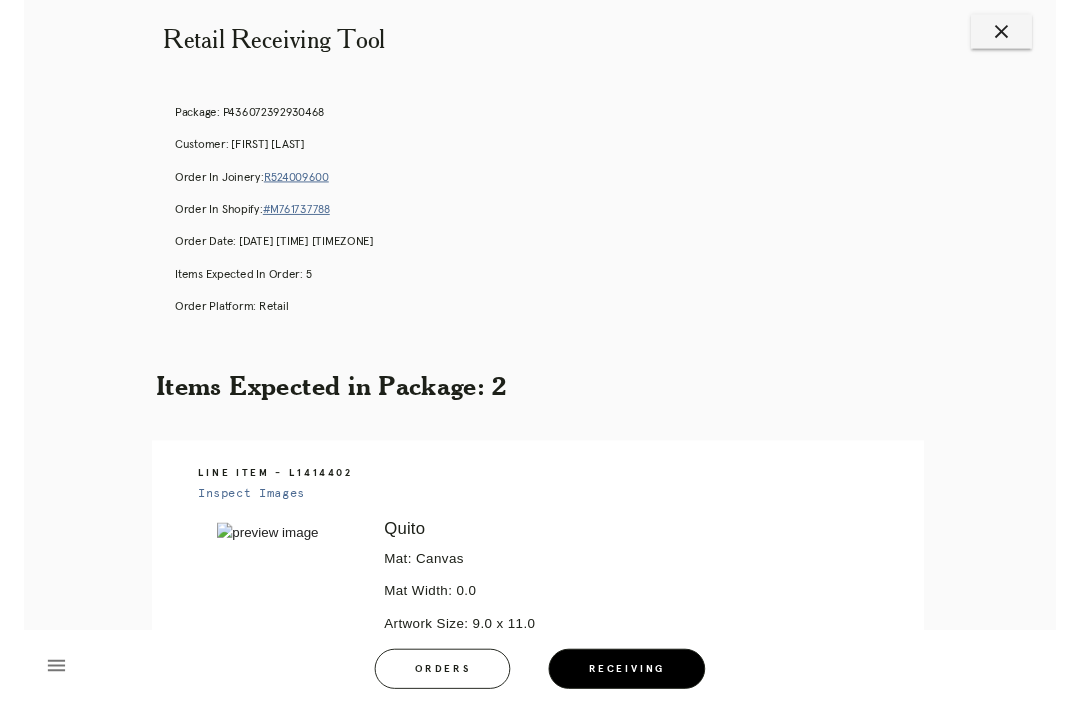 scroll, scrollTop: 0, scrollLeft: 0, axis: both 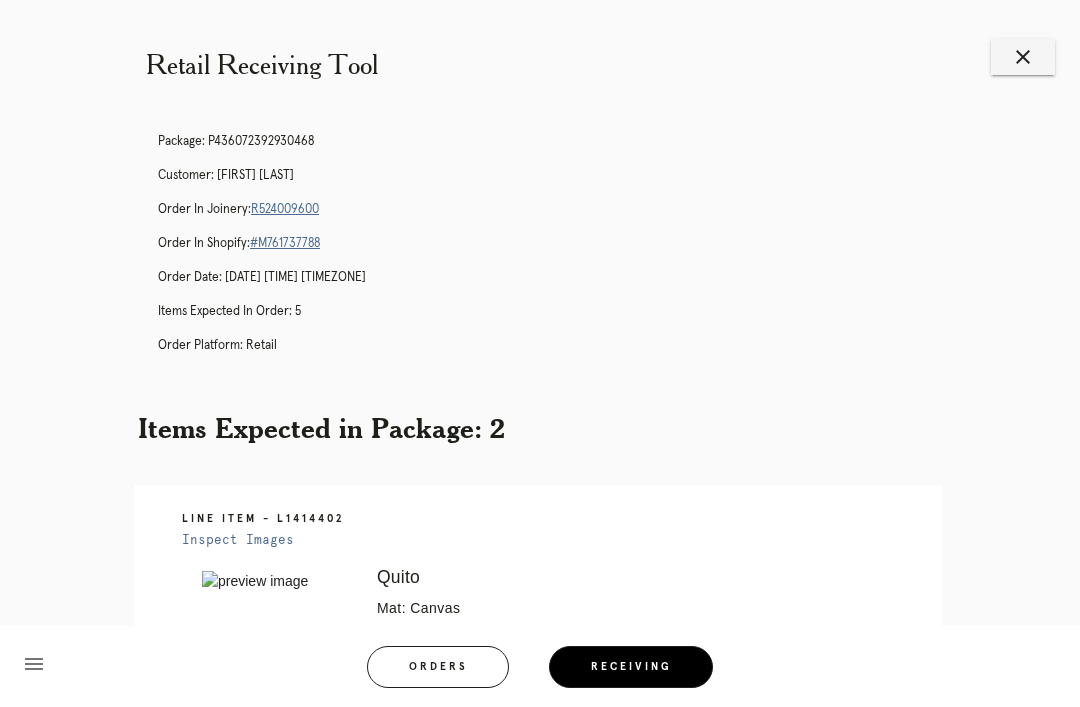 click on "close" at bounding box center (1023, 57) 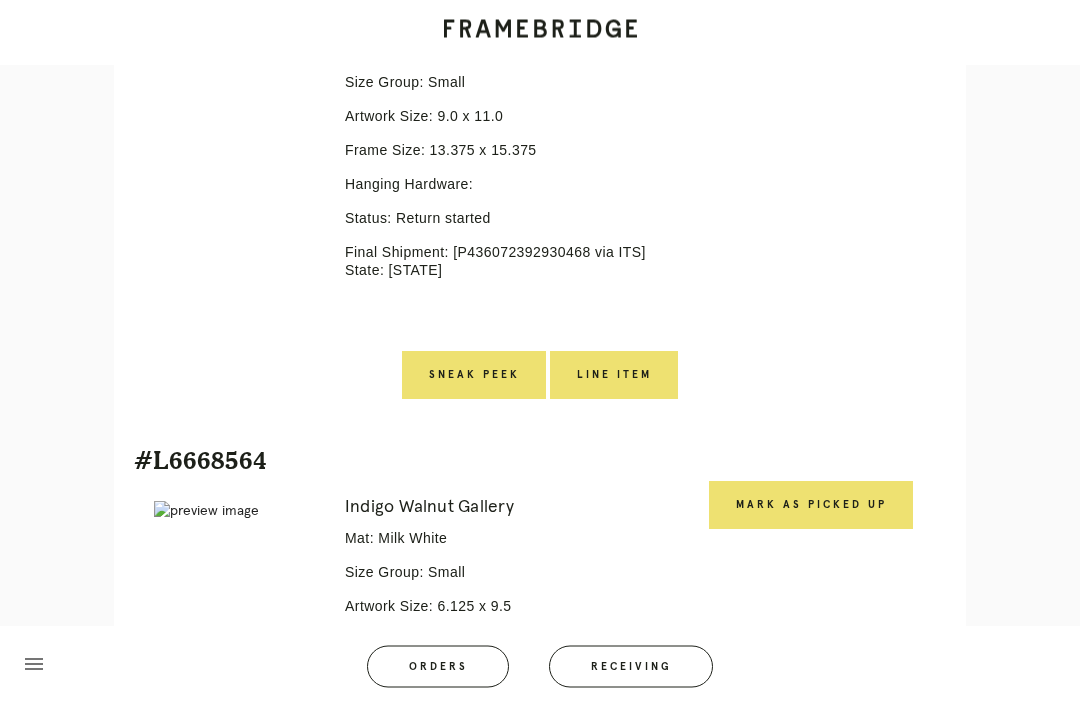 scroll, scrollTop: 1231, scrollLeft: 0, axis: vertical 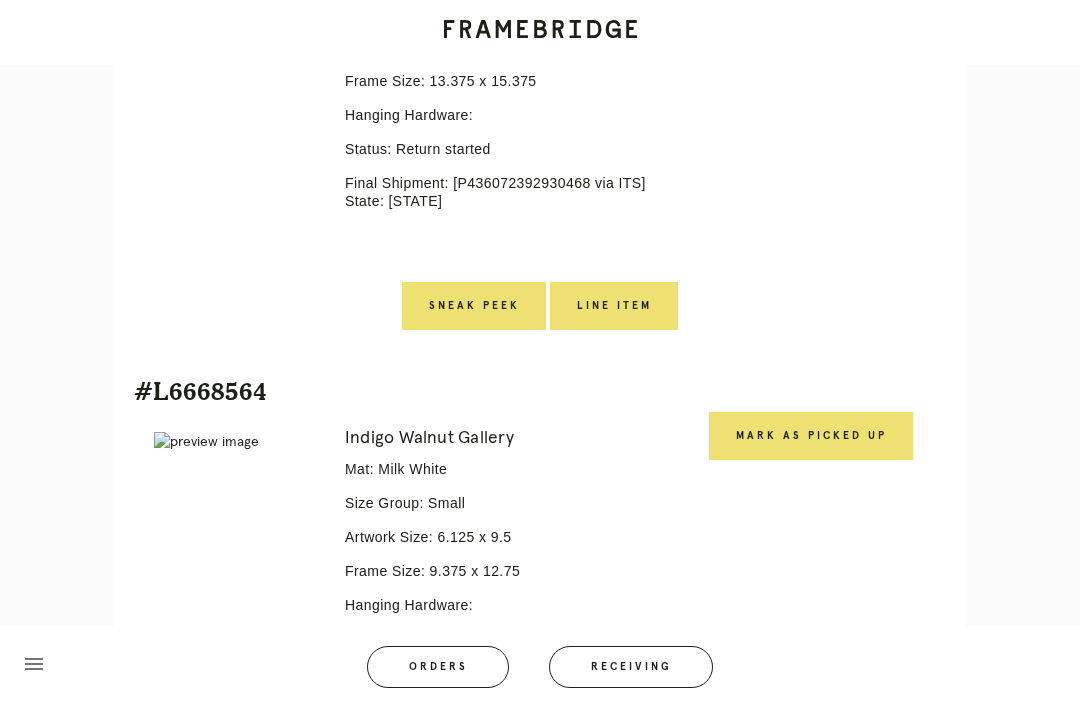 click on "Line Item" at bounding box center [614, 306] 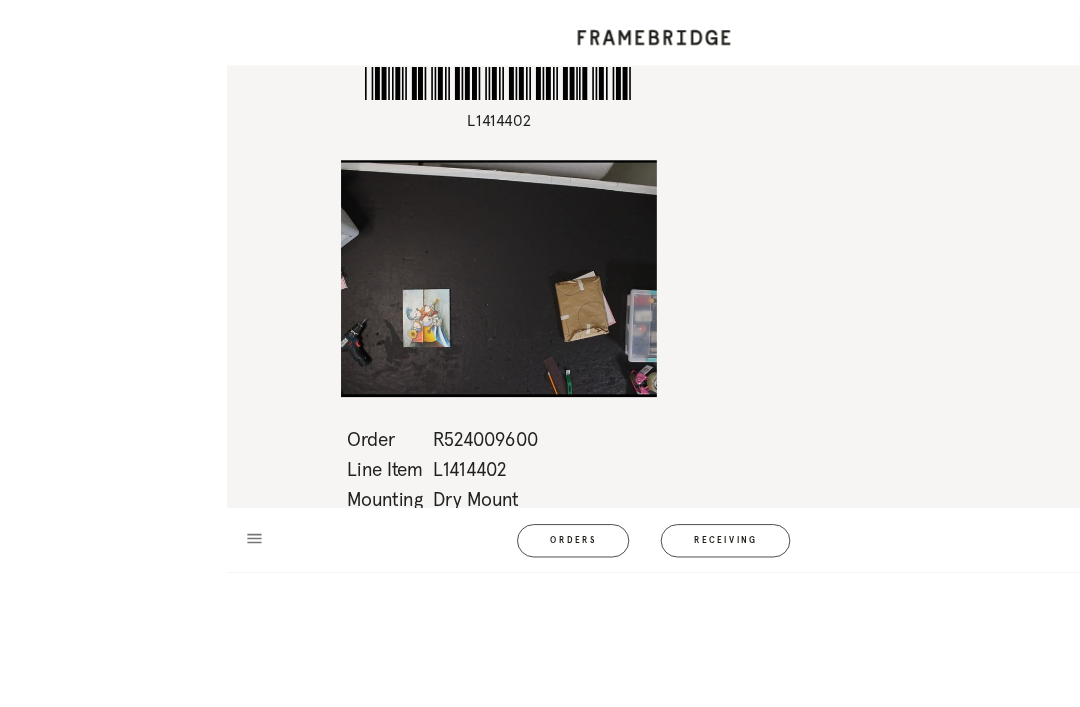 scroll, scrollTop: 64, scrollLeft: 0, axis: vertical 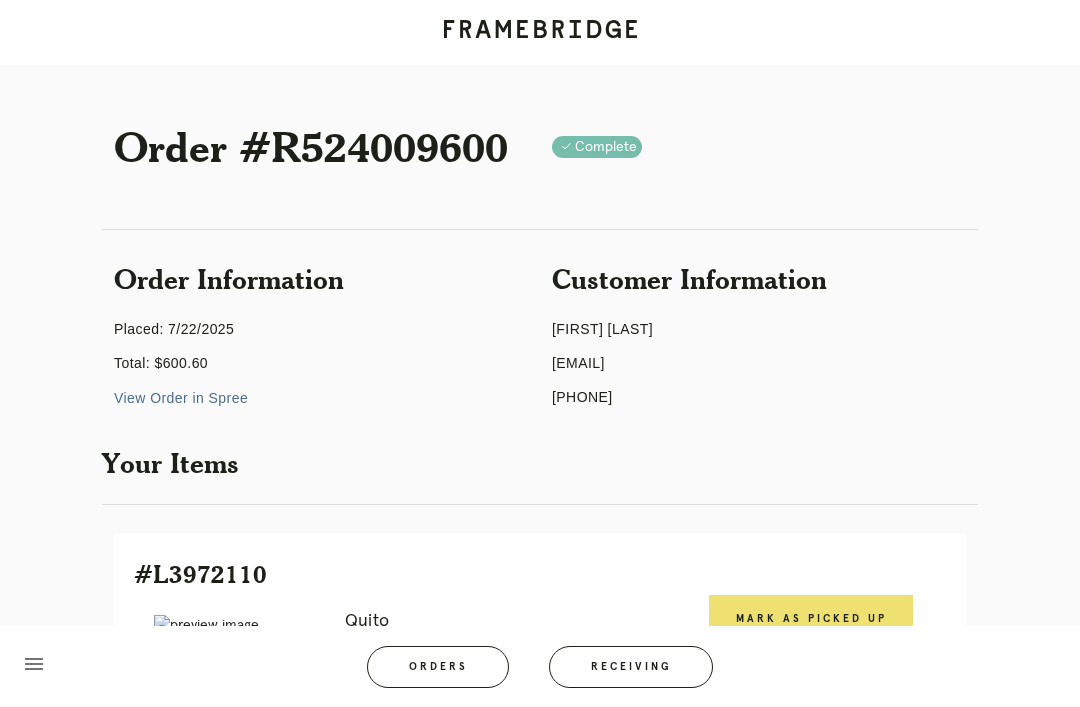 click on "View Order in Spree" at bounding box center (181, 398) 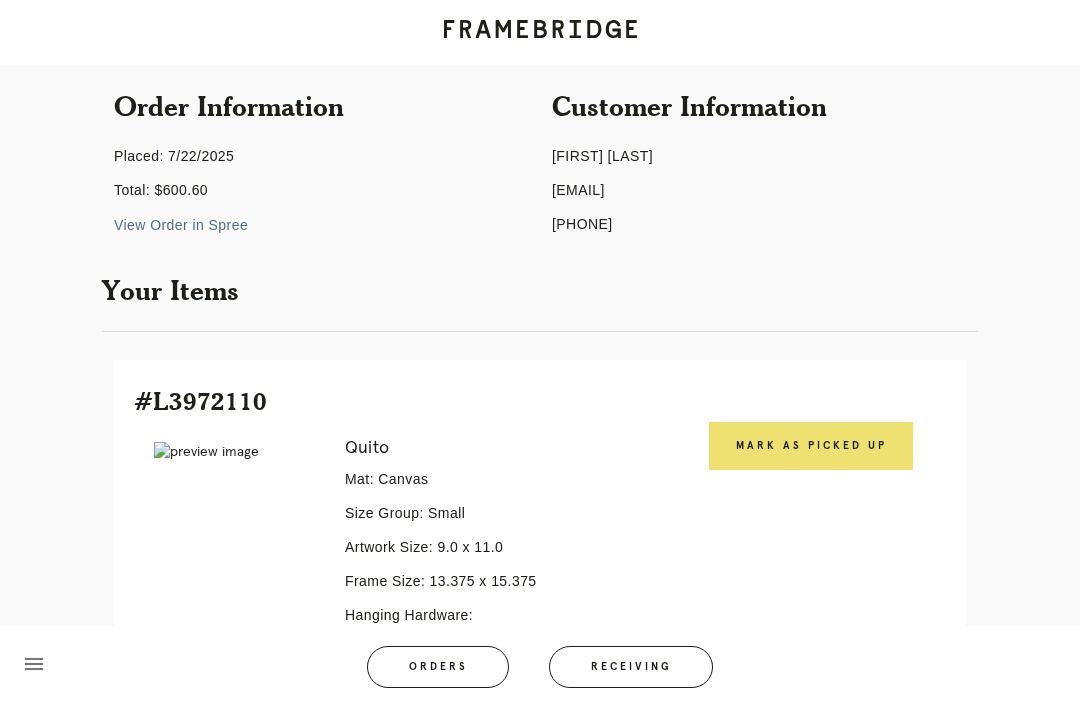 scroll, scrollTop: 126, scrollLeft: 0, axis: vertical 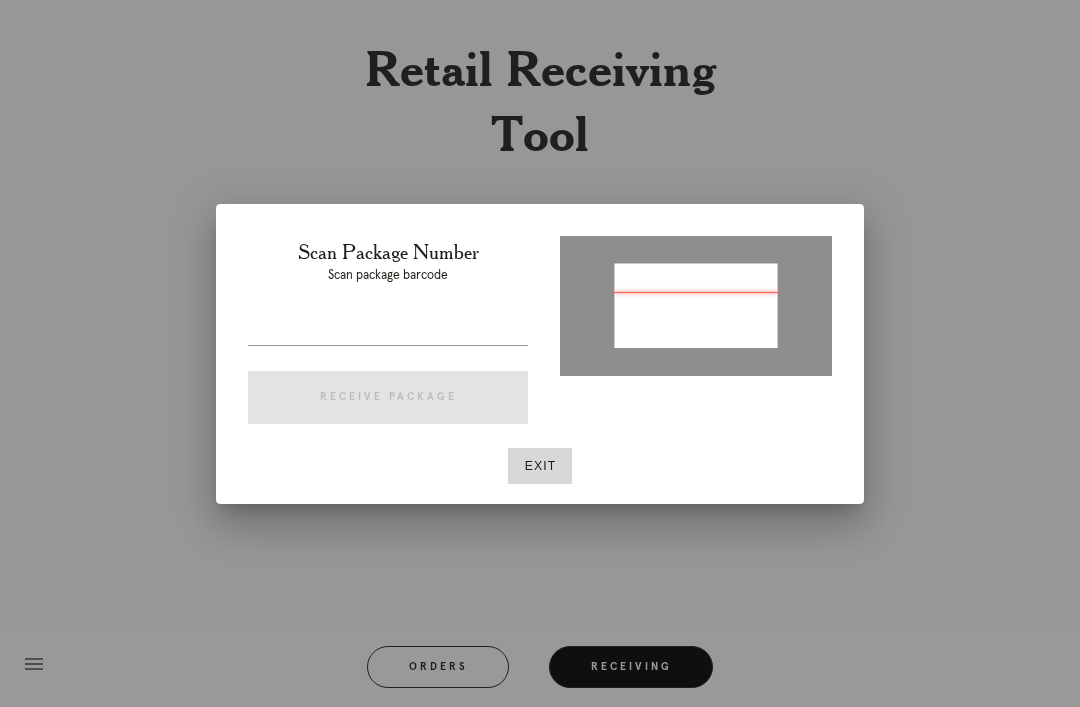 type on "P685692228533779" 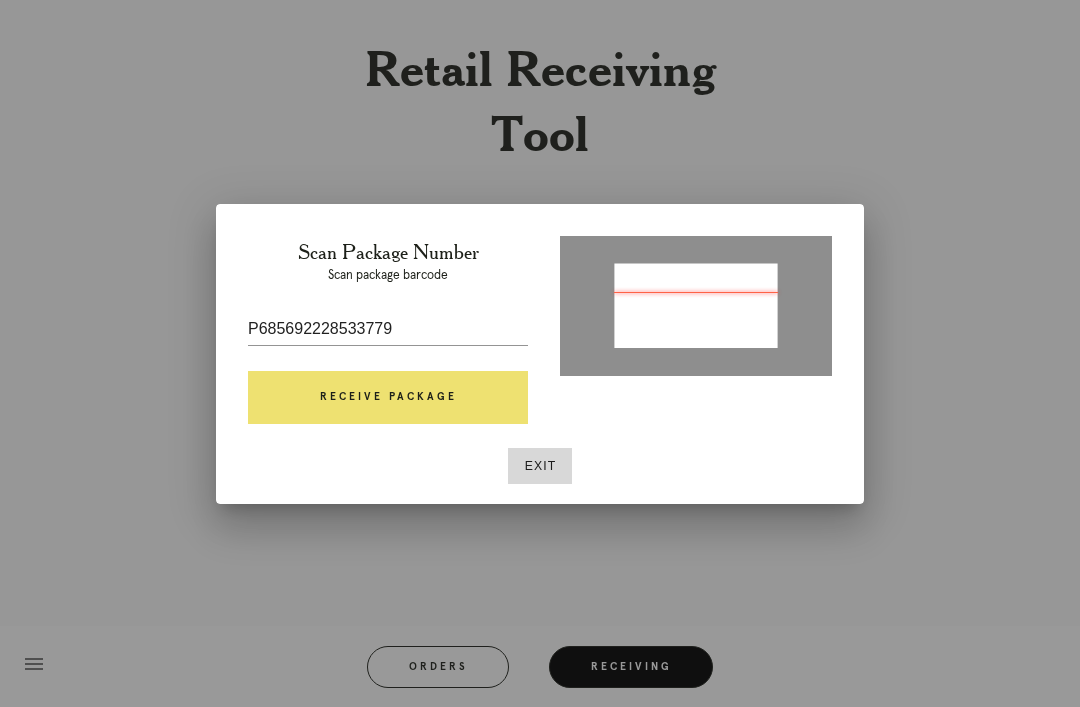 click on "Receive Package" at bounding box center [388, 398] 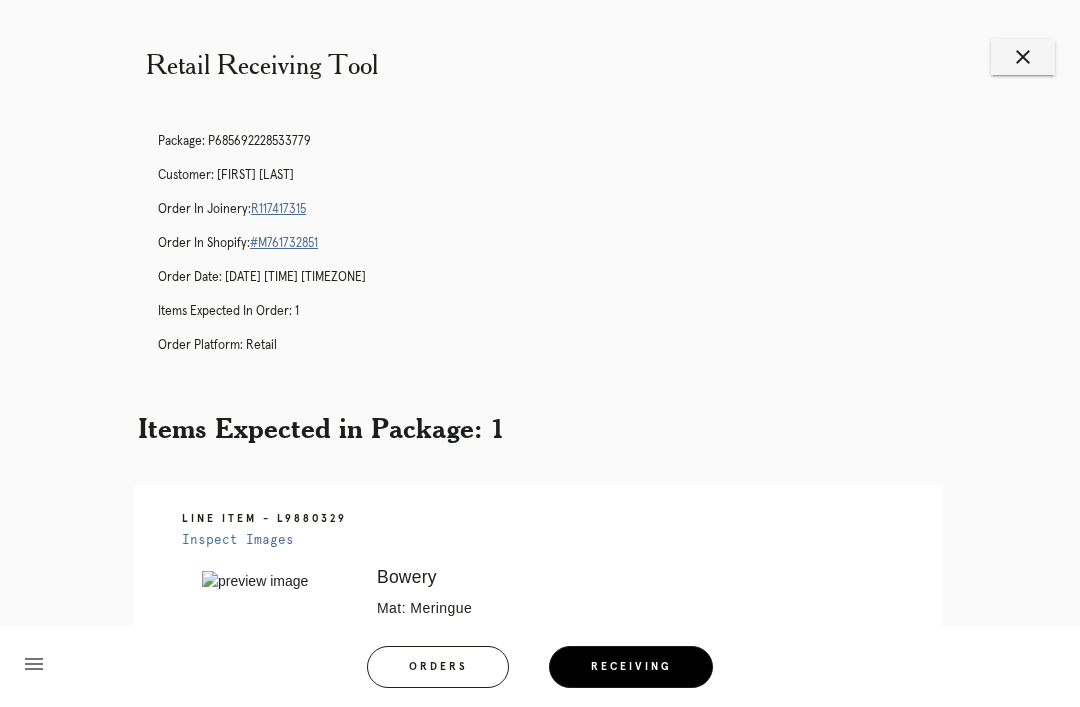 click on "R117417315" at bounding box center [278, 209] 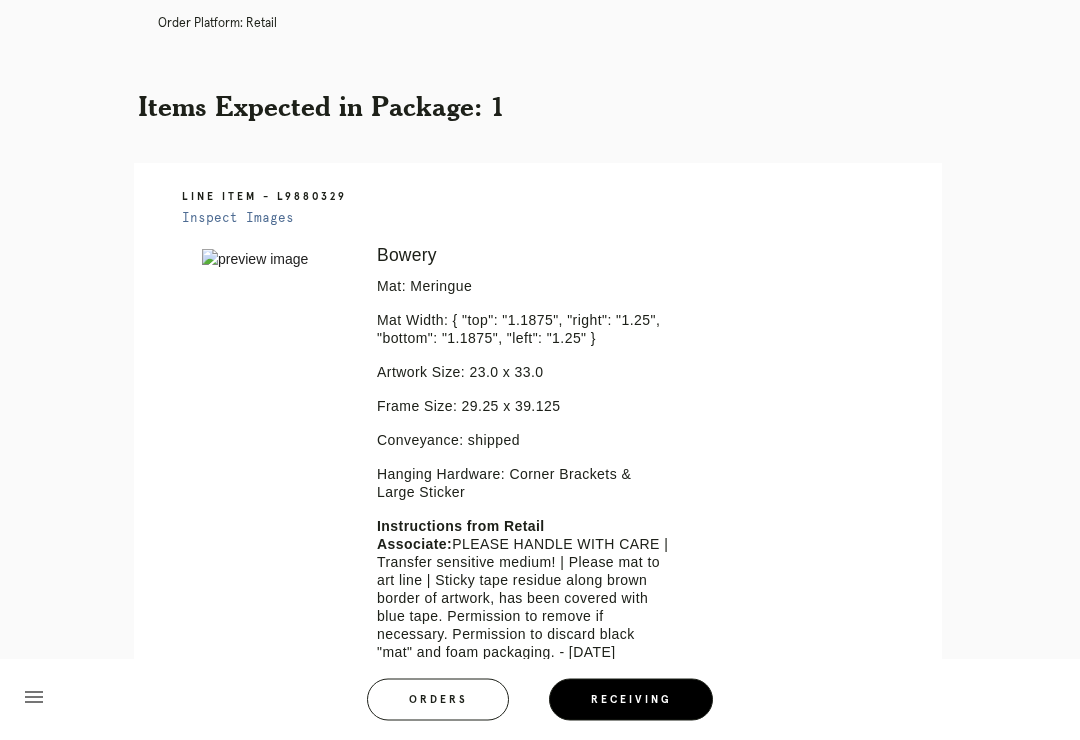 scroll, scrollTop: 324, scrollLeft: 0, axis: vertical 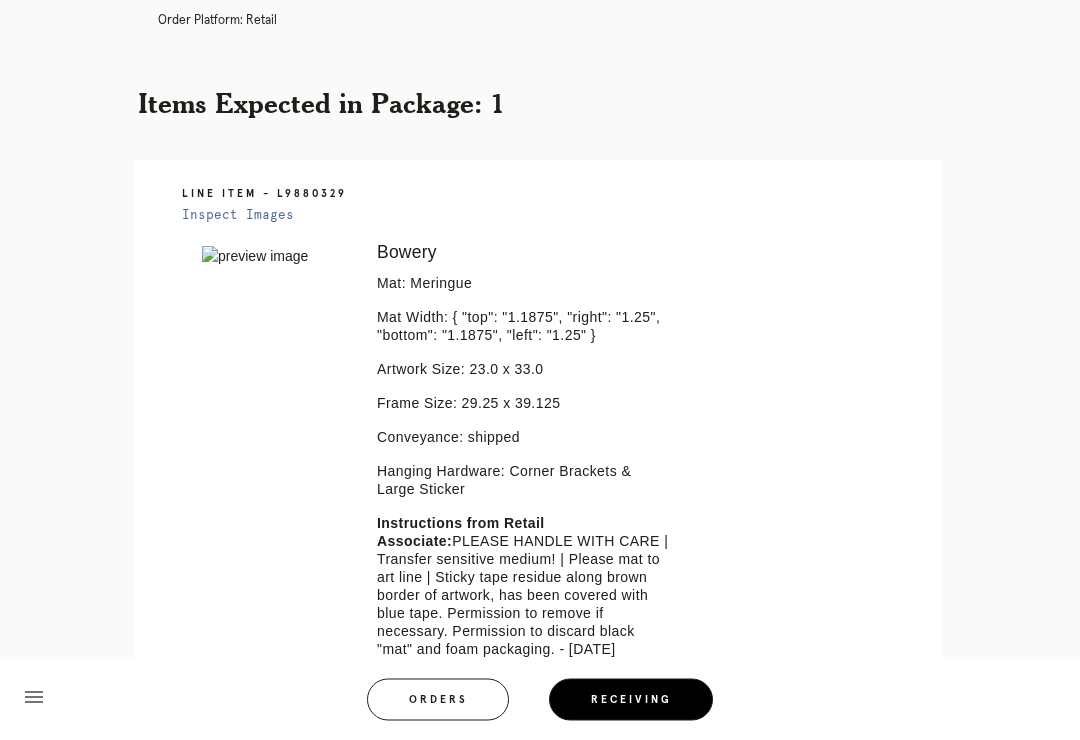 click at bounding box center [275, 257] 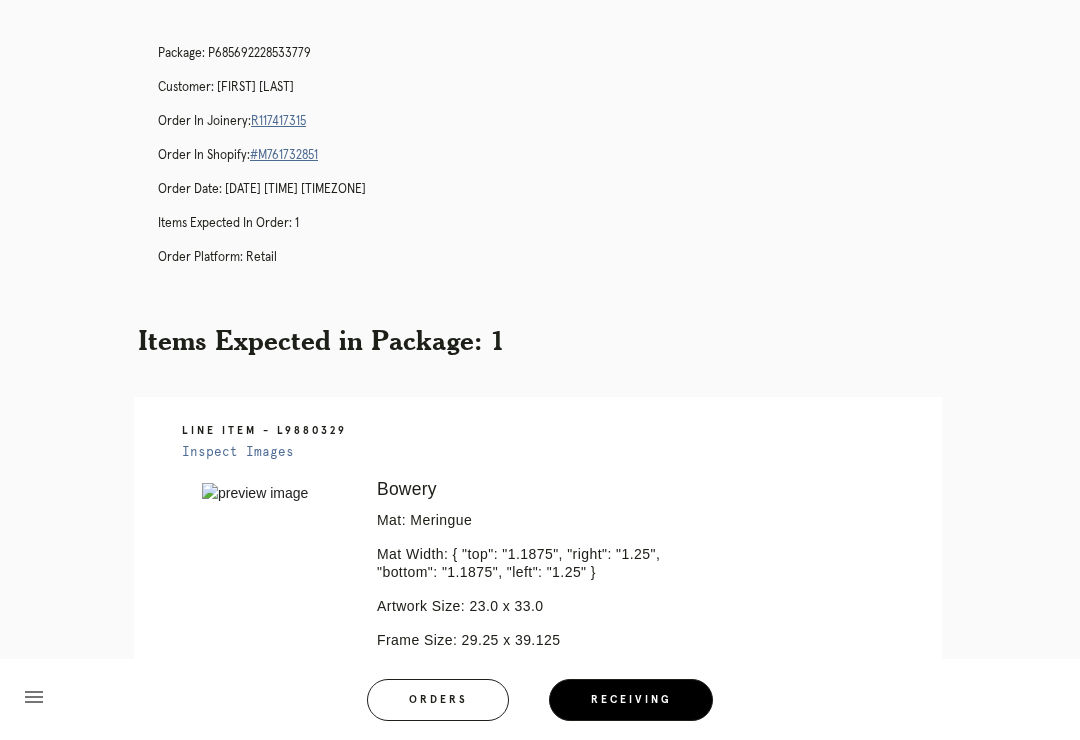 scroll, scrollTop: 0, scrollLeft: 0, axis: both 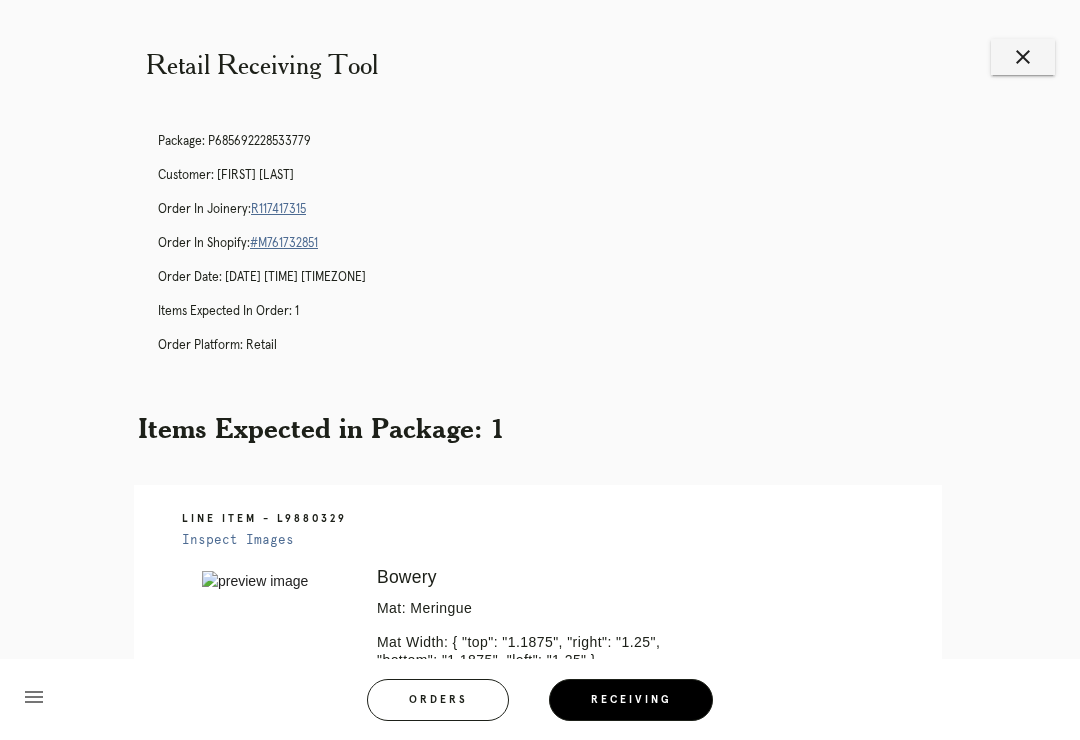 click on "close" at bounding box center [1023, 57] 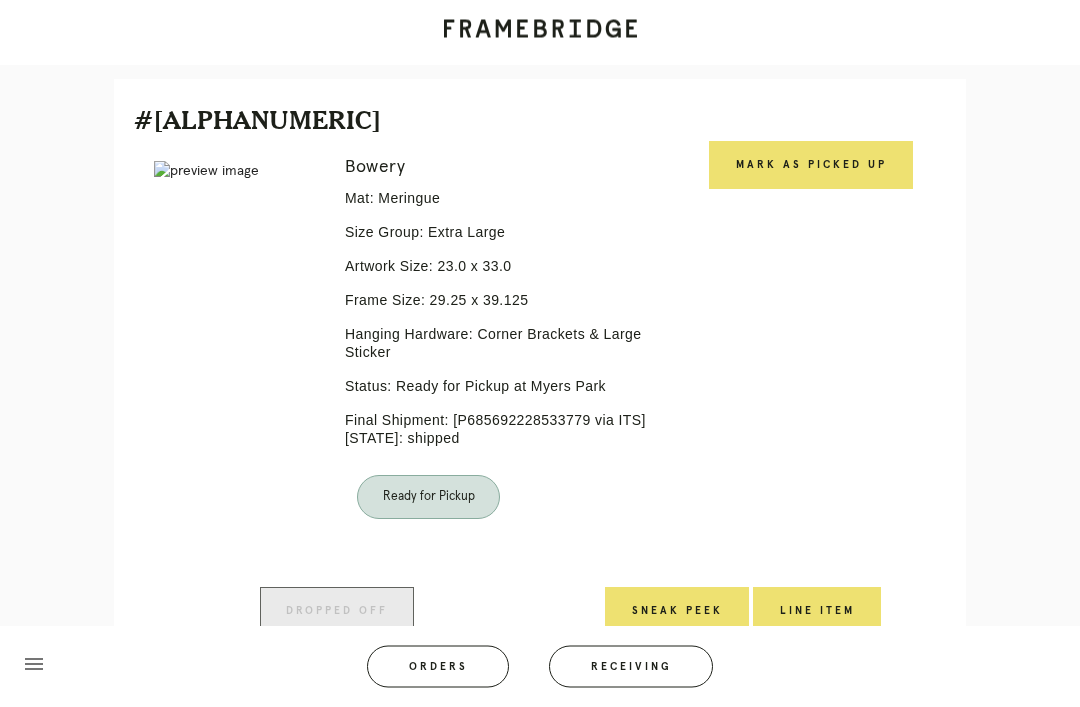 scroll, scrollTop: 464, scrollLeft: 0, axis: vertical 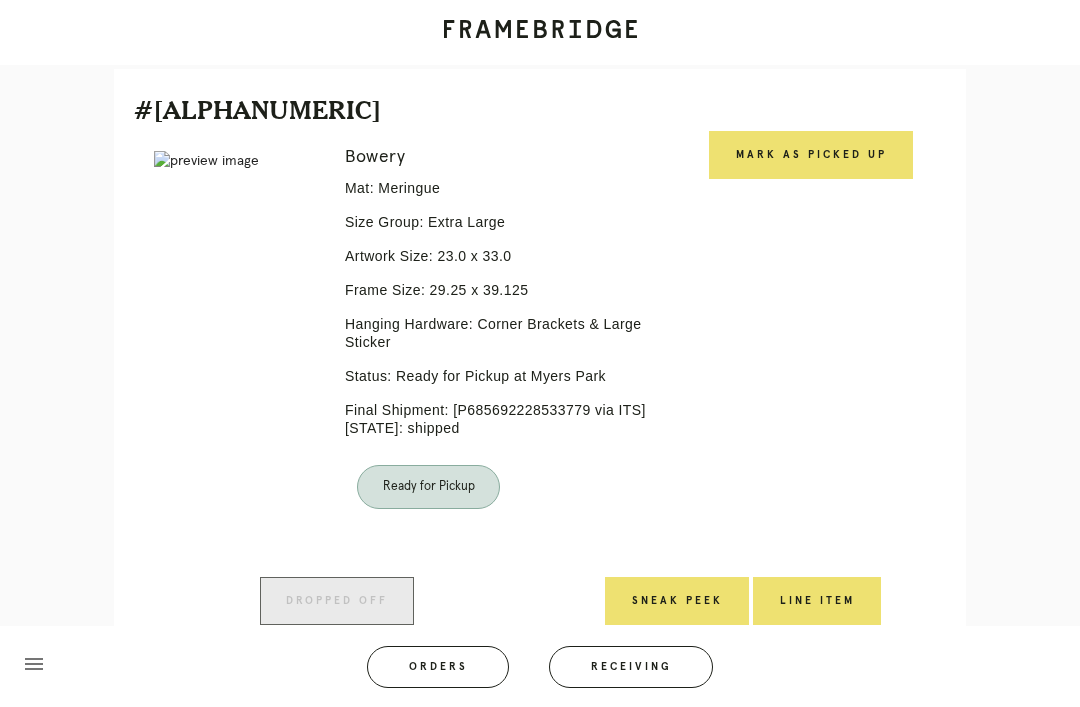 click on "Mark as Picked Up" at bounding box center [811, 155] 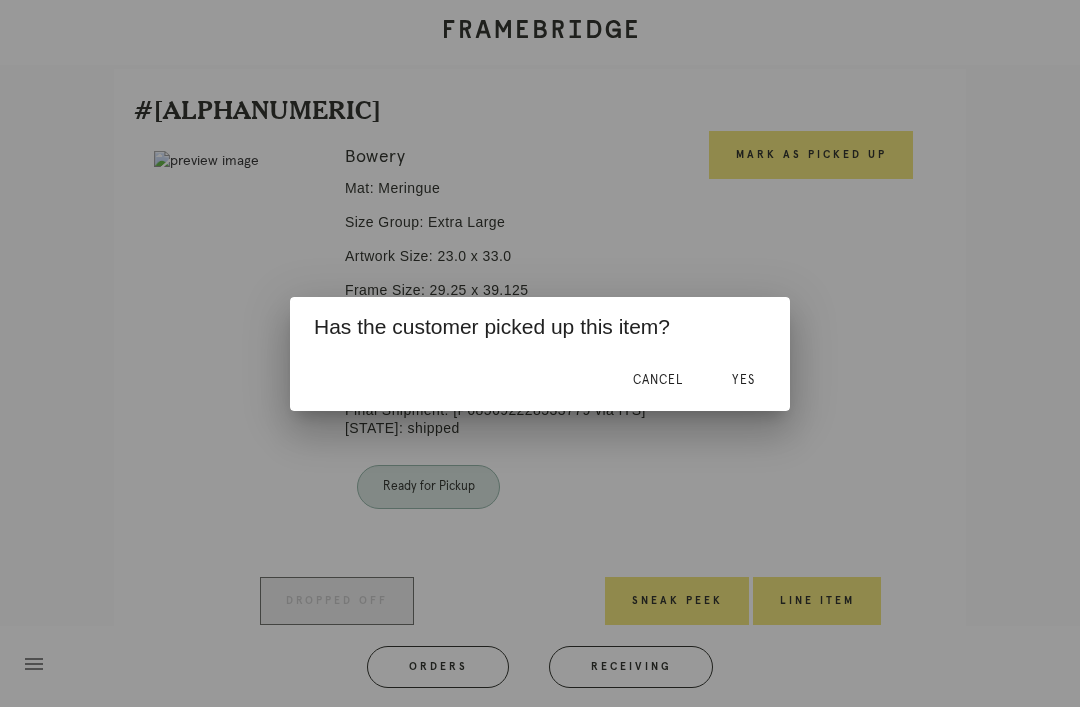 click on "Yes" at bounding box center [743, 380] 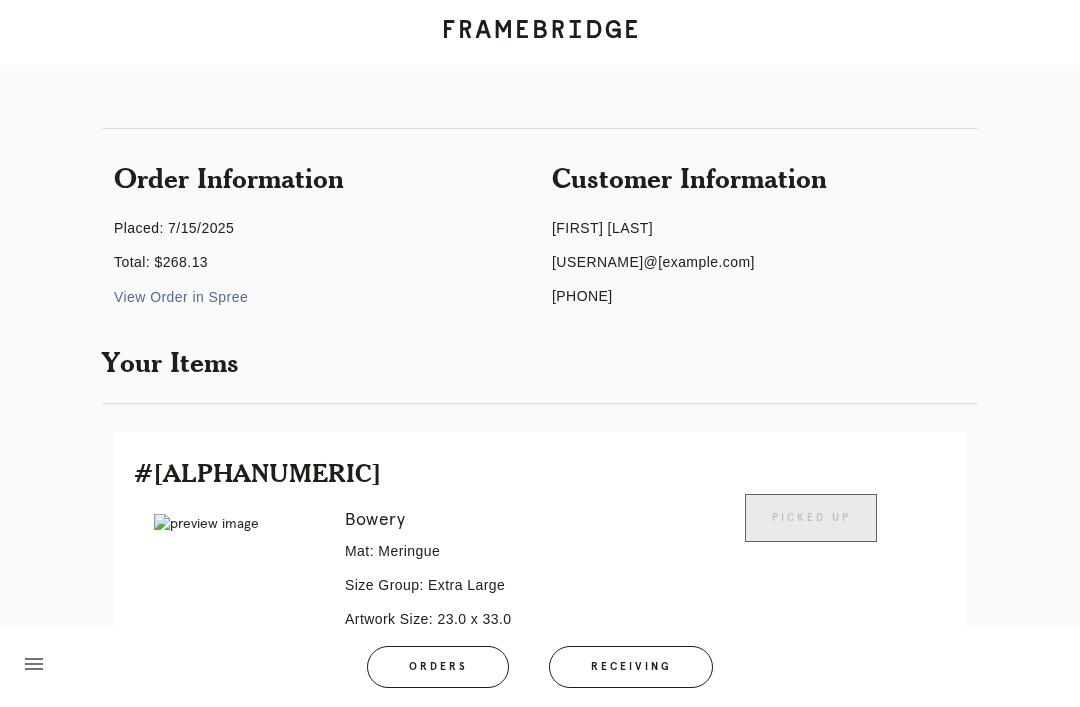 scroll, scrollTop: 0, scrollLeft: 0, axis: both 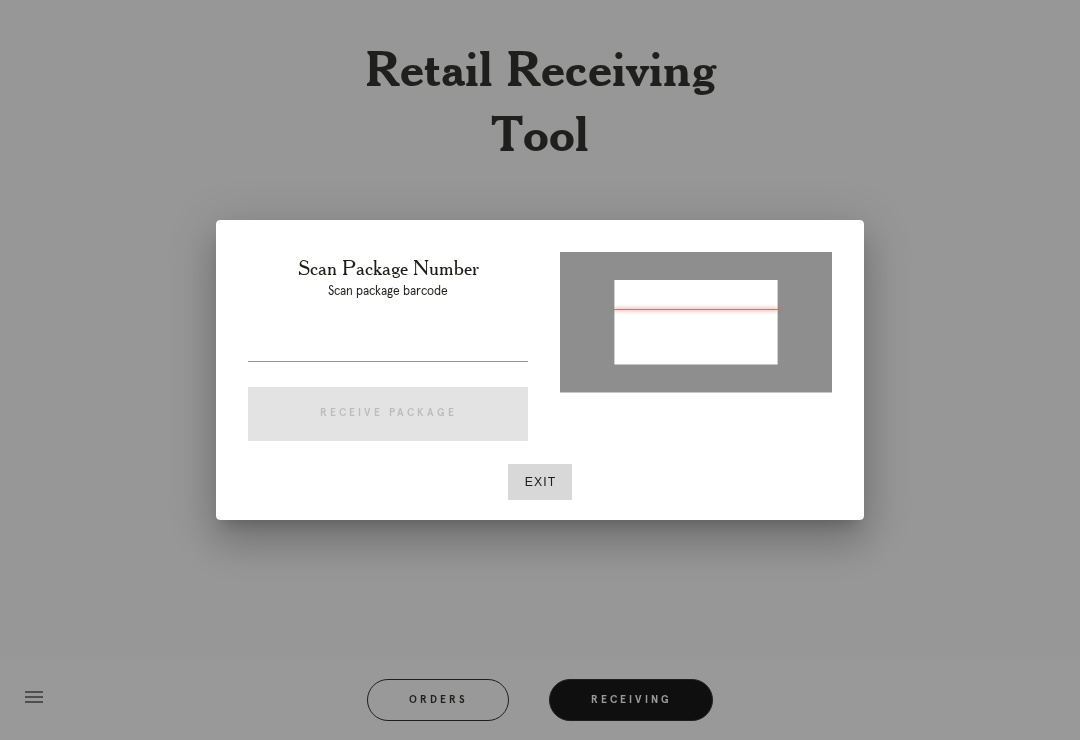 type on "P392587281507815" 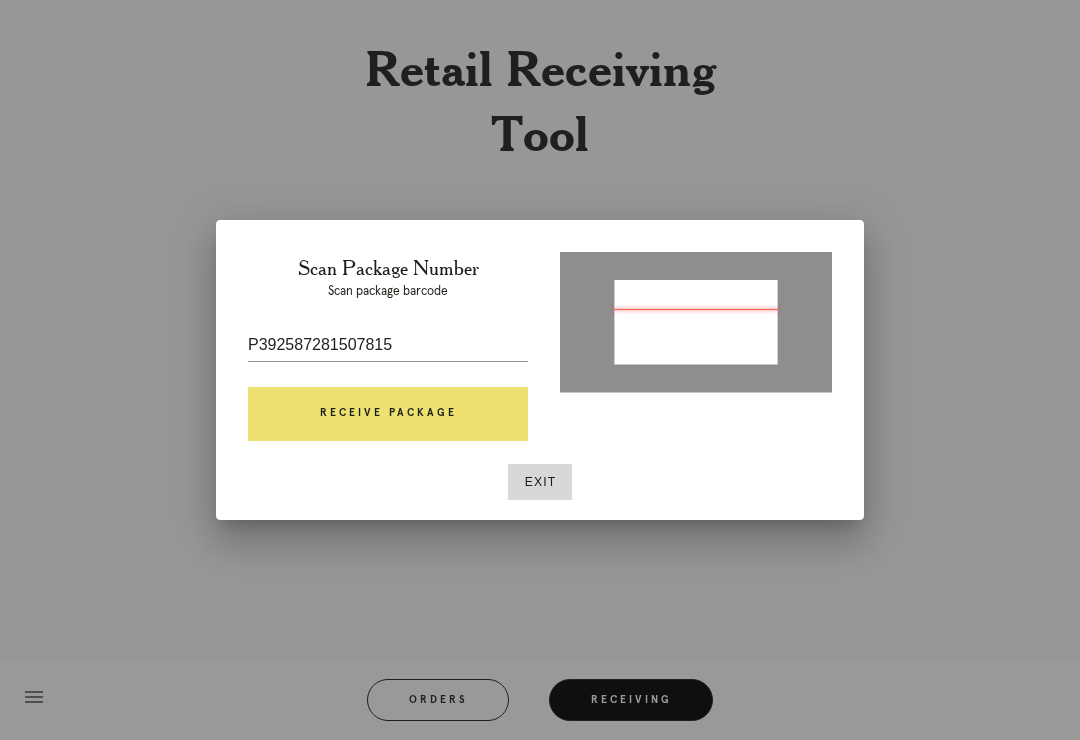 click on "Receive Package" at bounding box center (388, 414) 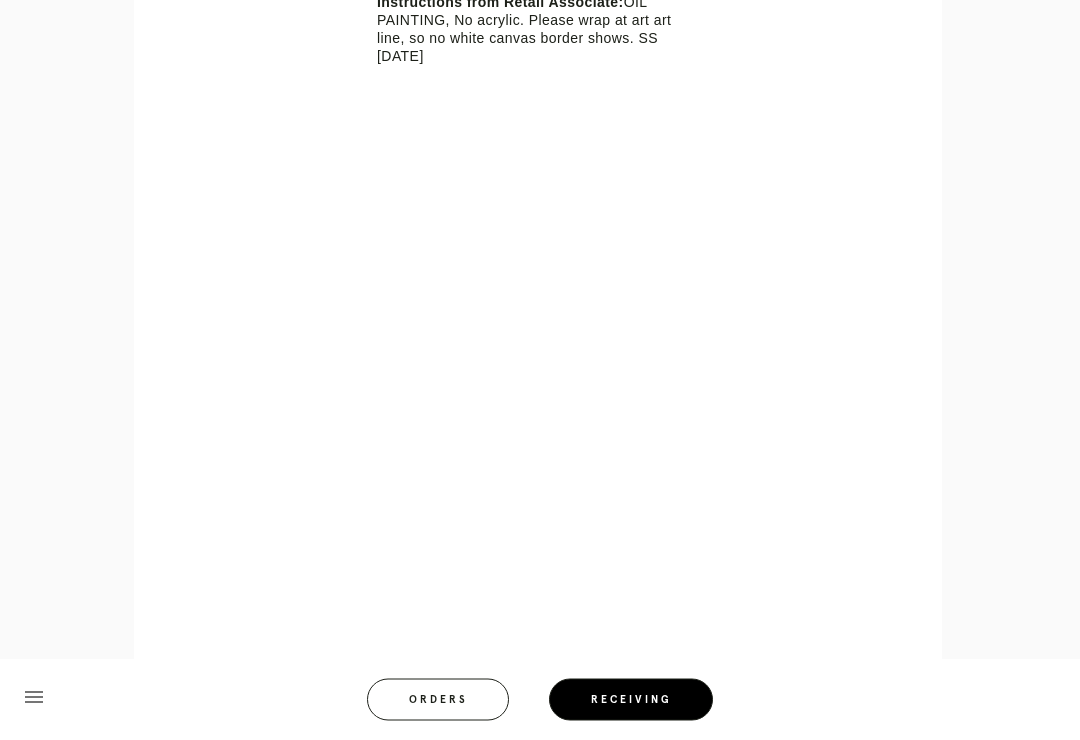 scroll, scrollTop: 859, scrollLeft: 0, axis: vertical 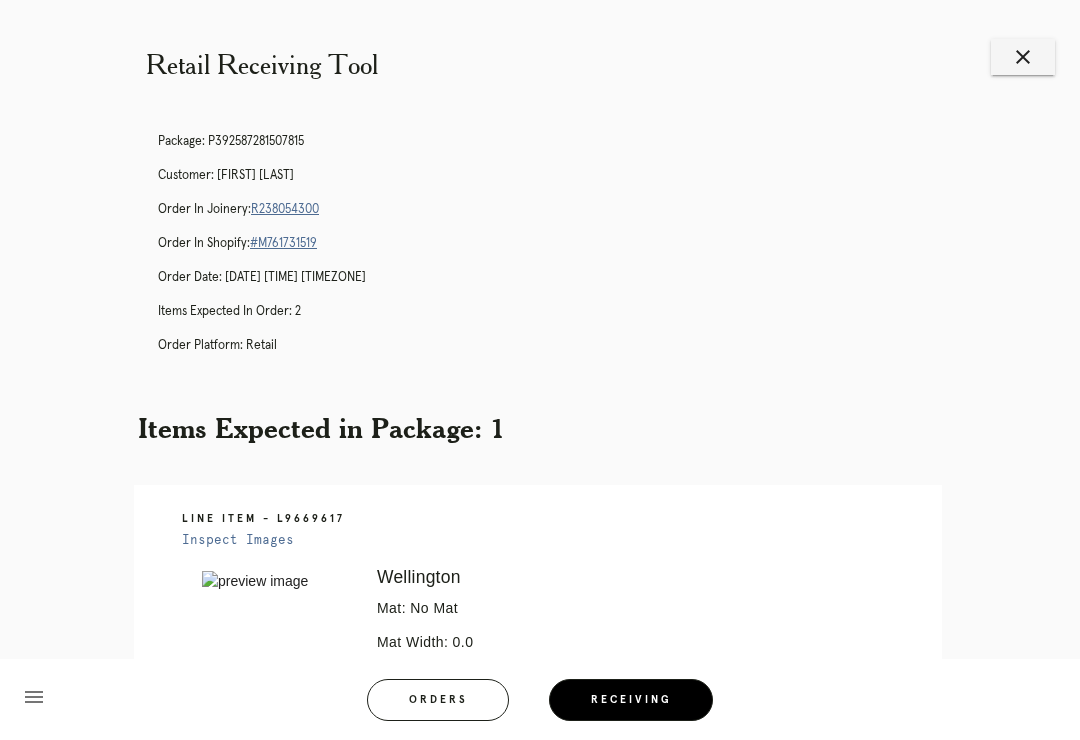 click on "R238054300" at bounding box center (285, 209) 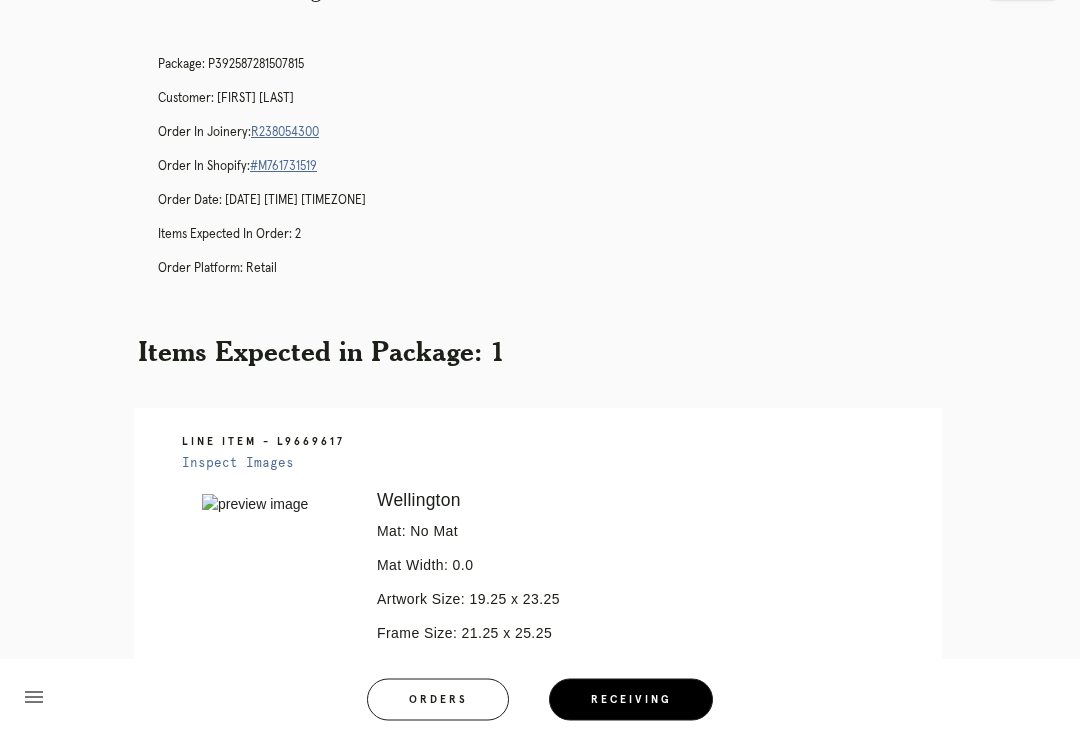 scroll, scrollTop: 0, scrollLeft: 0, axis: both 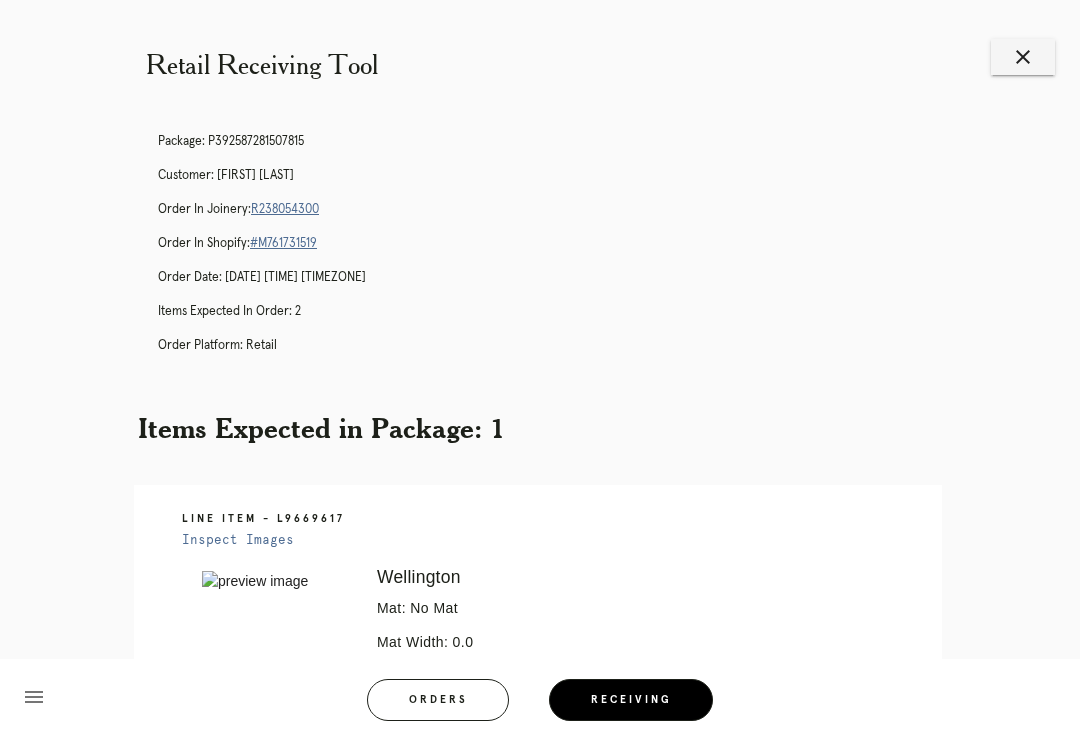 click on "R238054300" at bounding box center [285, 209] 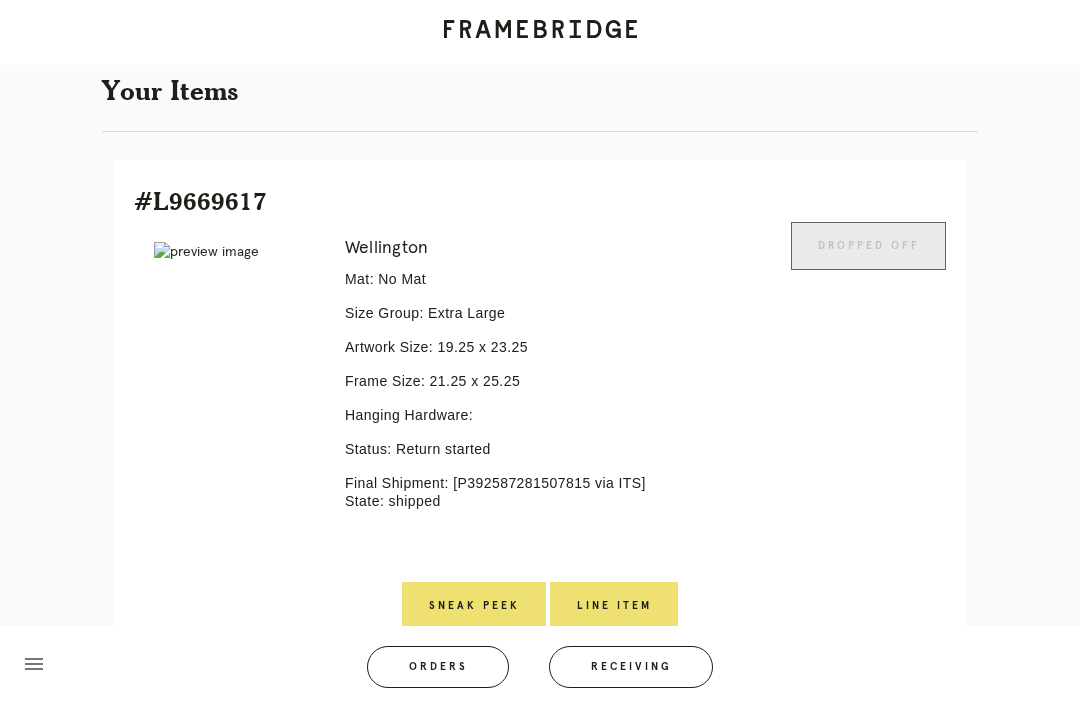 scroll, scrollTop: 514, scrollLeft: 0, axis: vertical 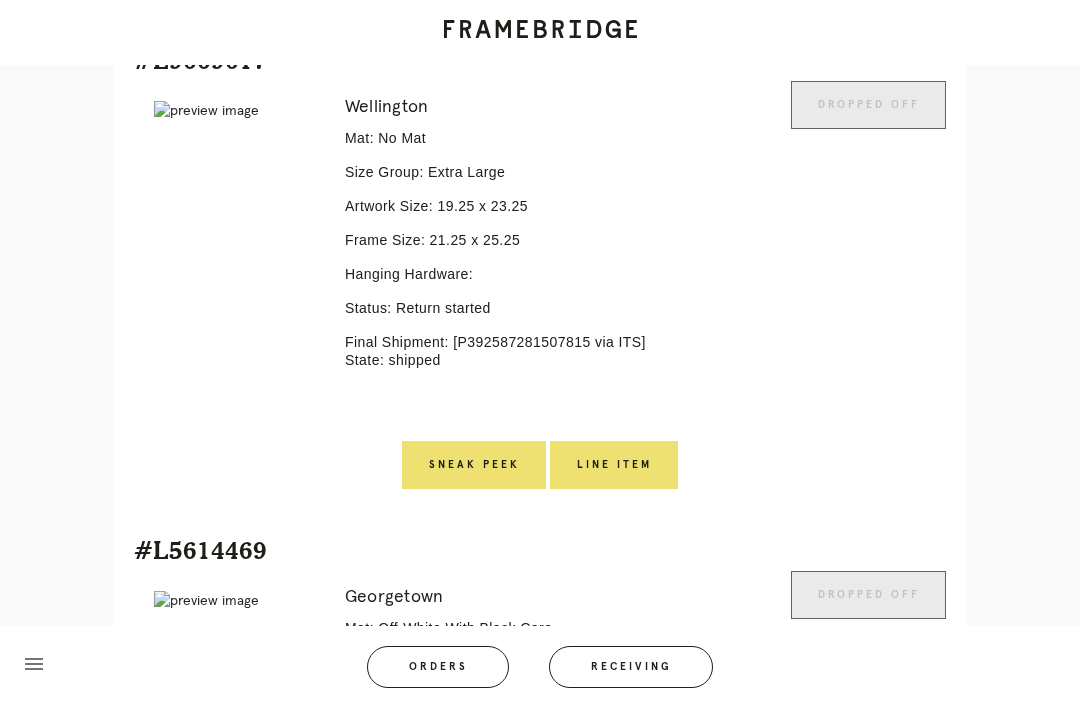 click on "Line Item" at bounding box center [614, 465] 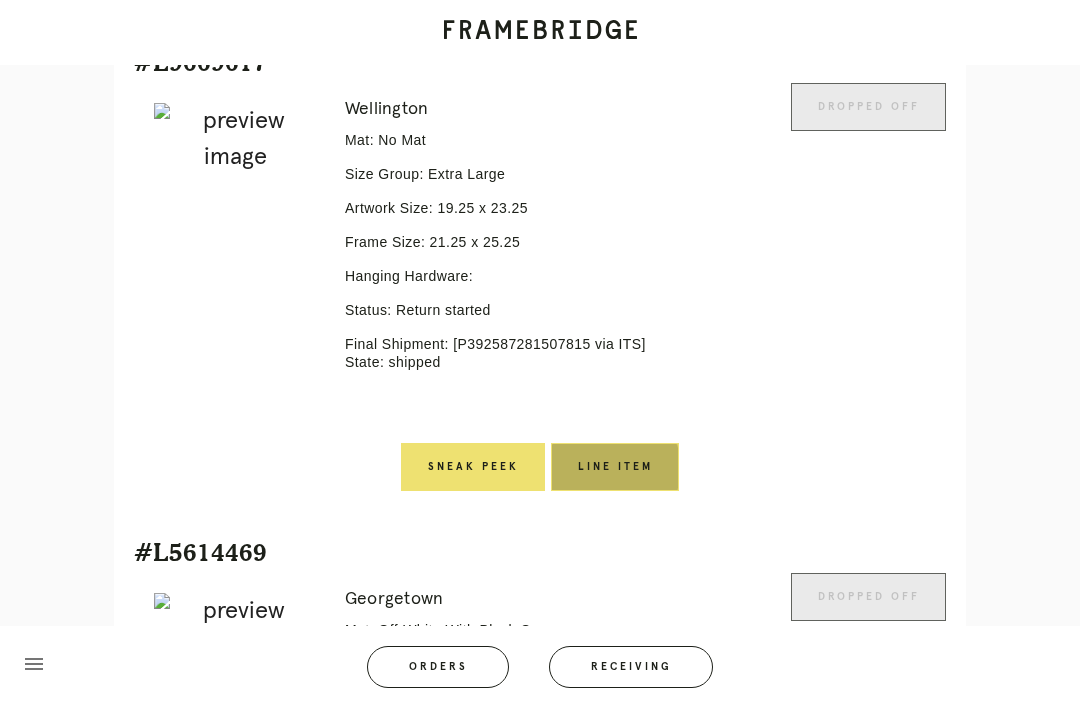scroll, scrollTop: 0, scrollLeft: 0, axis: both 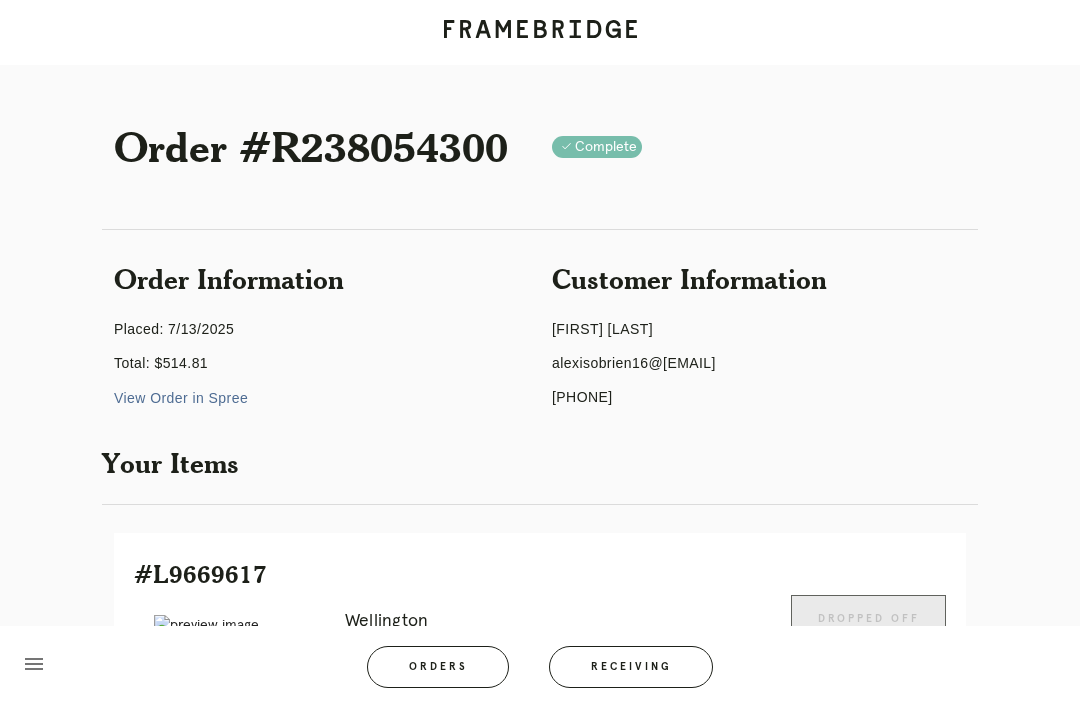 click on "View Order in Spree" at bounding box center [181, 398] 